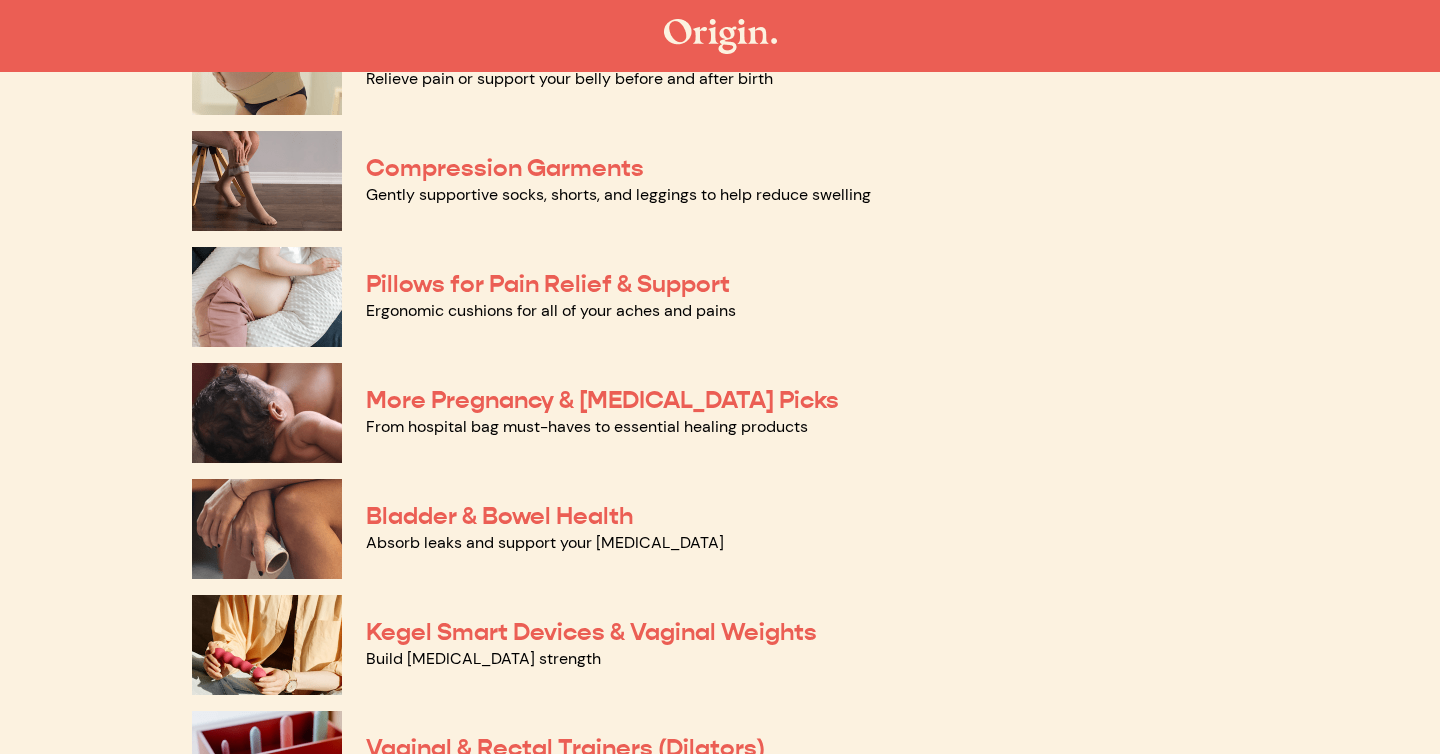 scroll, scrollTop: 270, scrollLeft: 0, axis: vertical 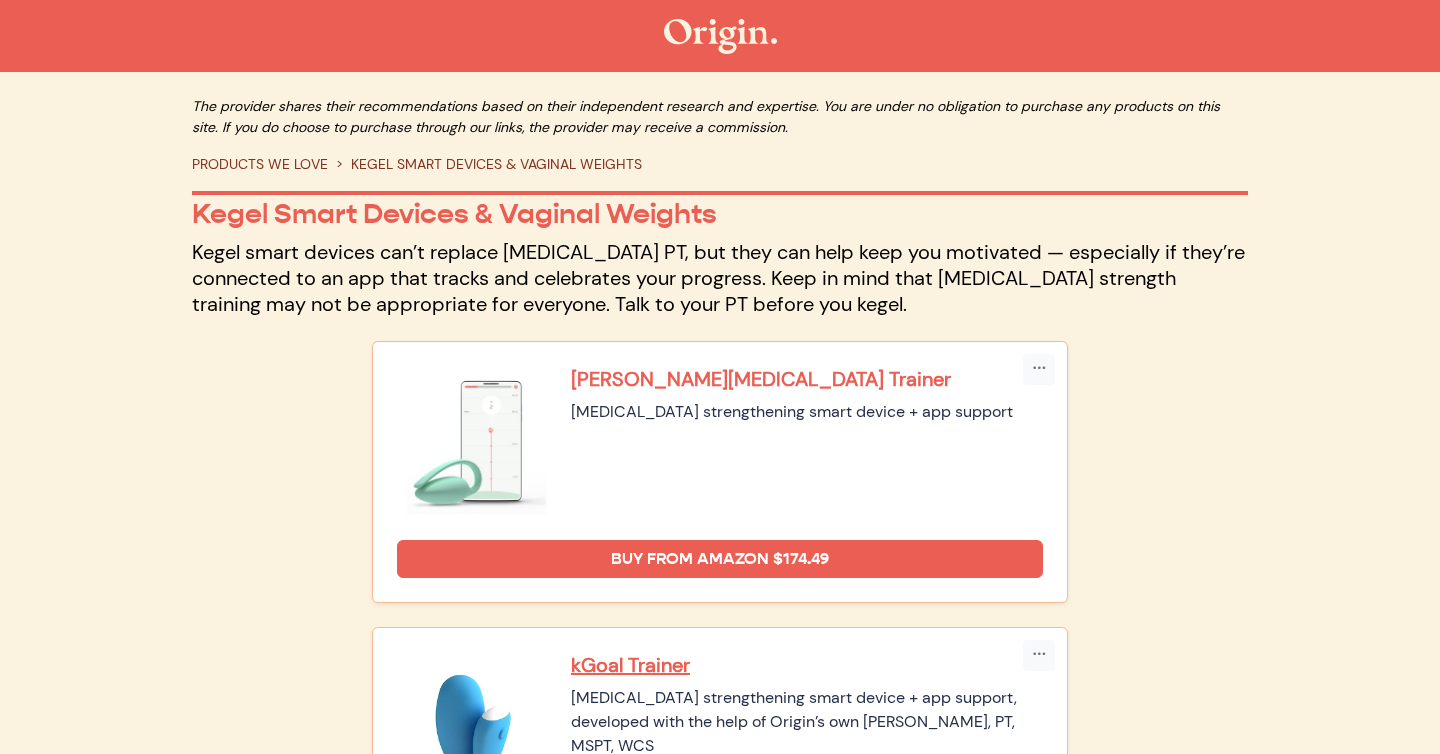 click on "Elvie Pelvic Floor Trainer" at bounding box center [807, 379] 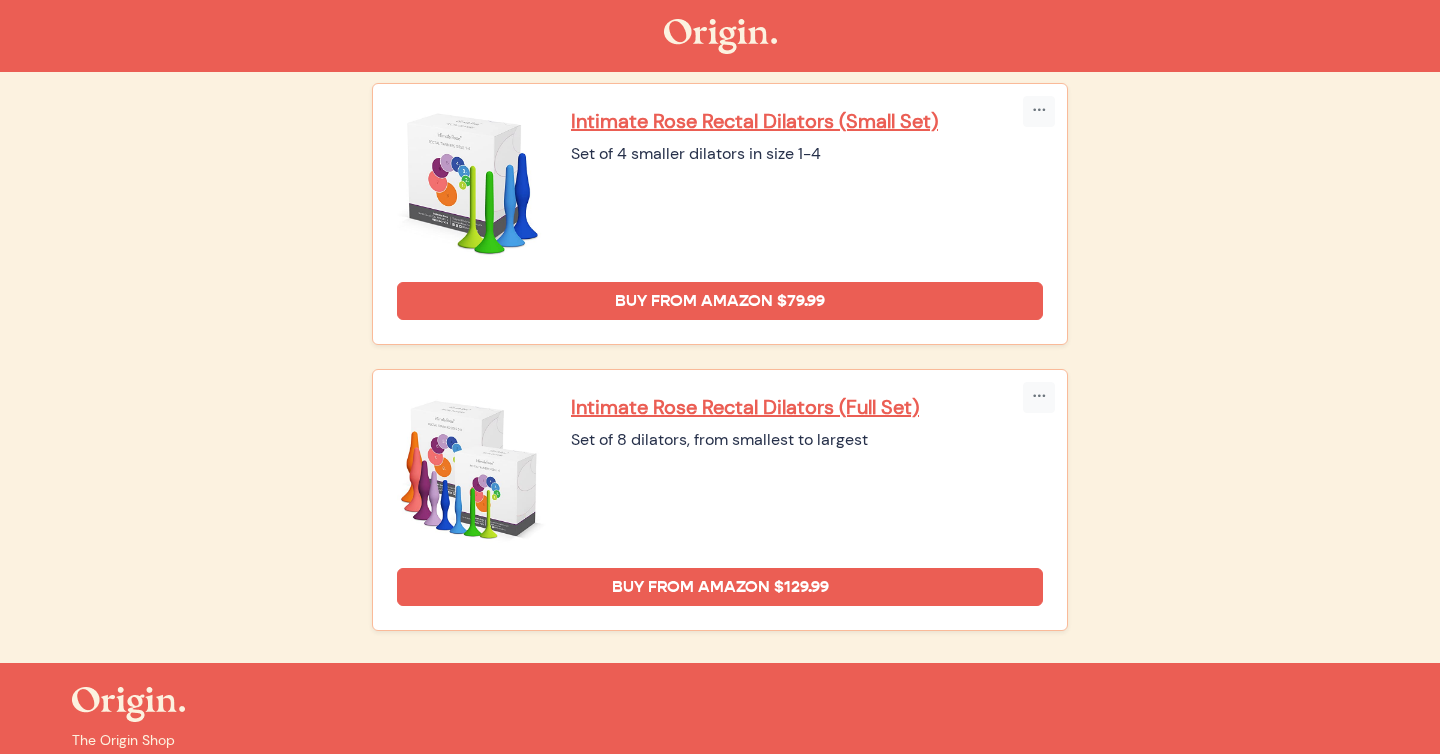scroll, scrollTop: 2631, scrollLeft: 0, axis: vertical 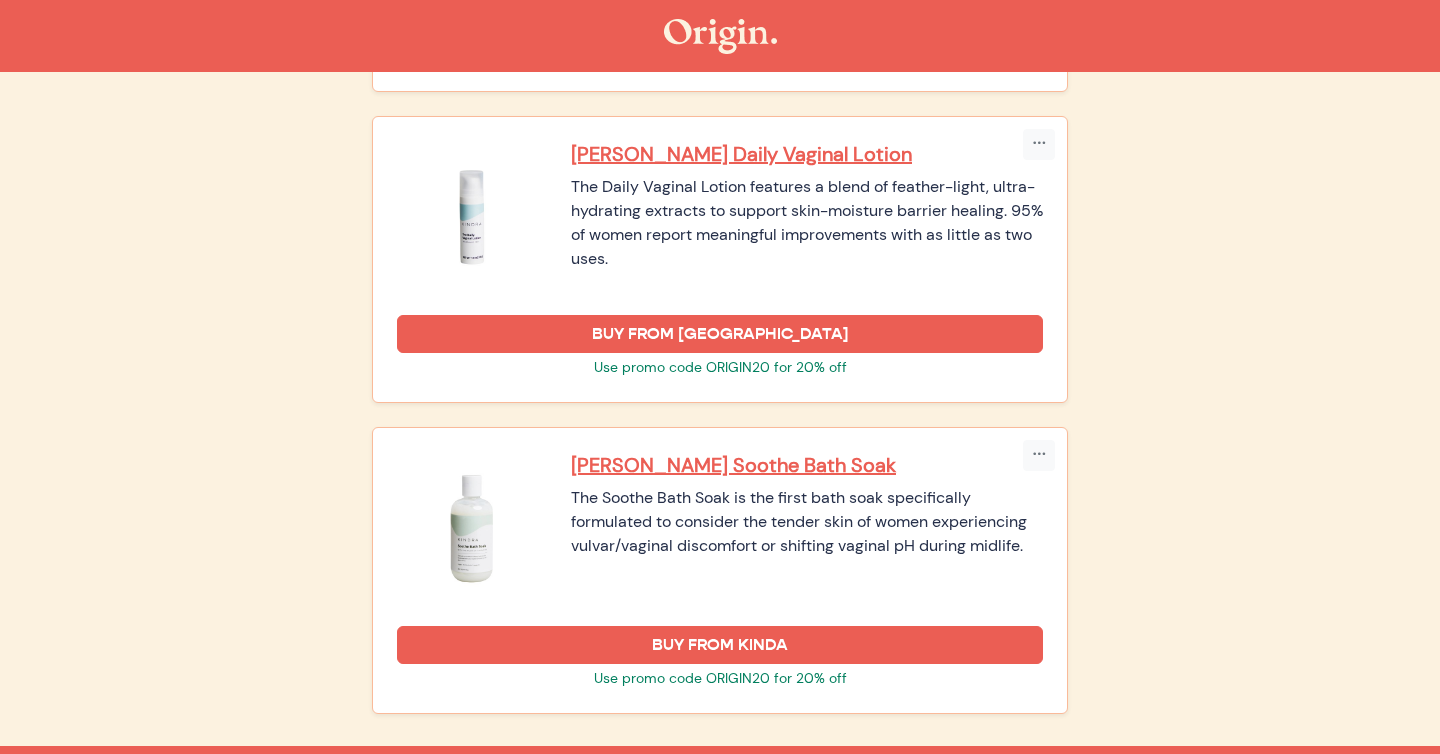click on "[PERSON_NAME] Daily Vaginal Lotion
The Daily Vaginal Lotion features a blend of feather-light, ultra-hydrating extracts to support skin-moisture barrier healing. 95% of women report meaningful improvements with as little as two uses." at bounding box center (807, 216) 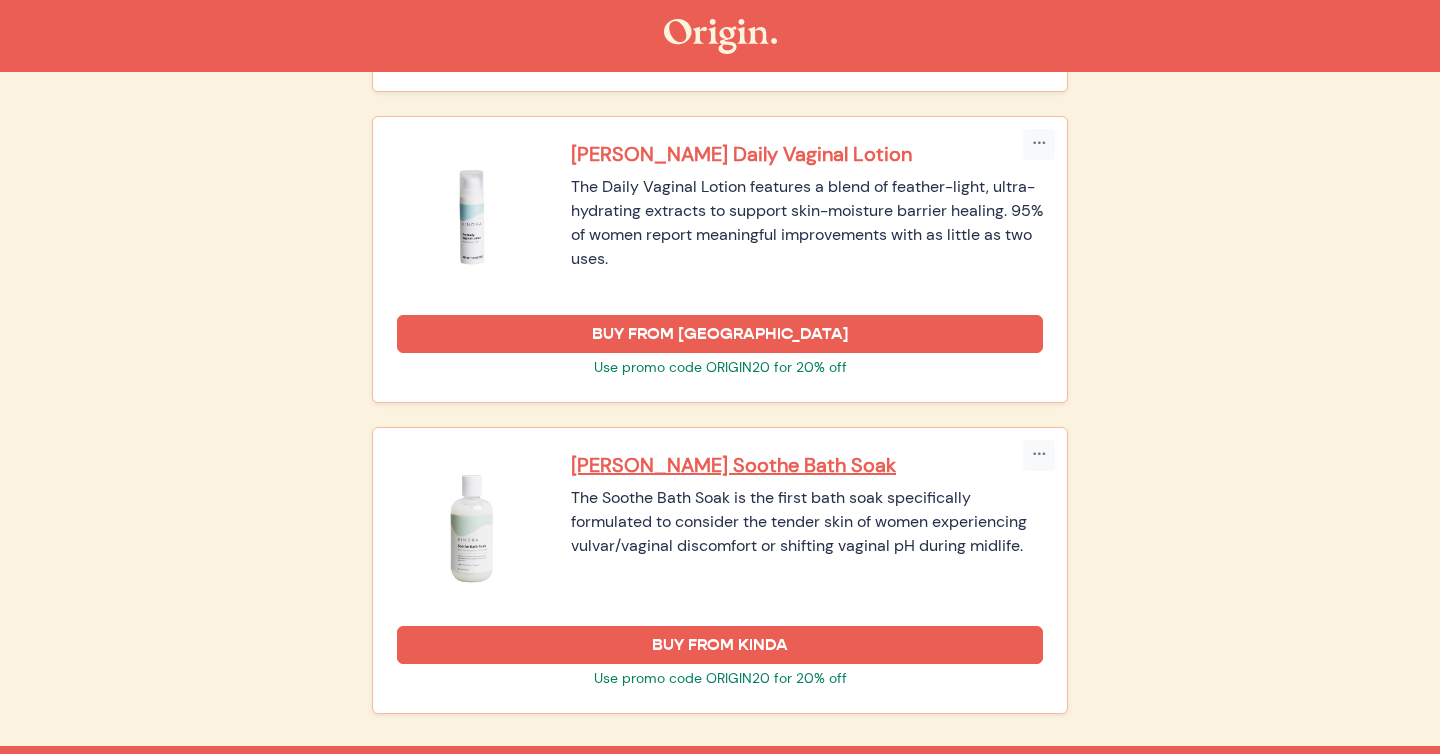click on "Kindra Daily Vaginal Lotion" at bounding box center [807, 154] 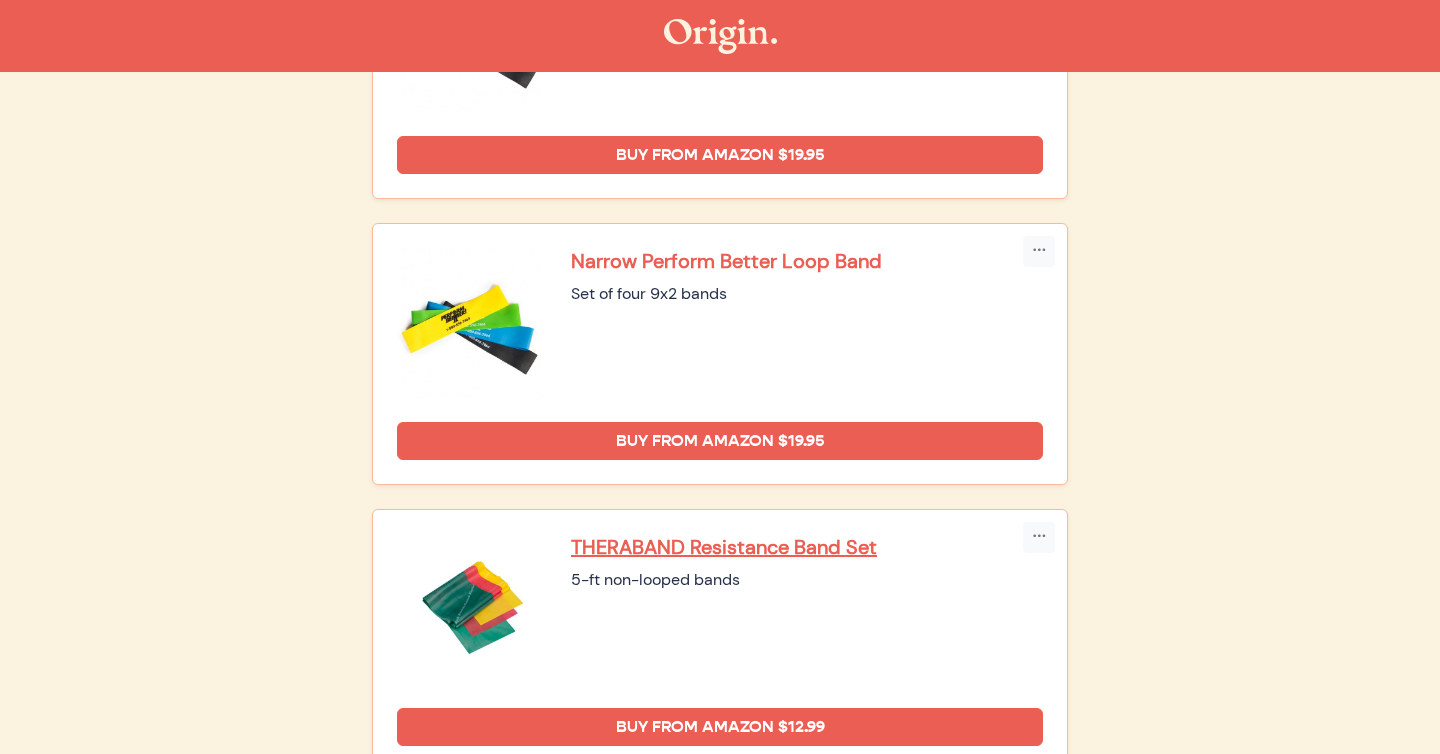 scroll, scrollTop: 374, scrollLeft: 0, axis: vertical 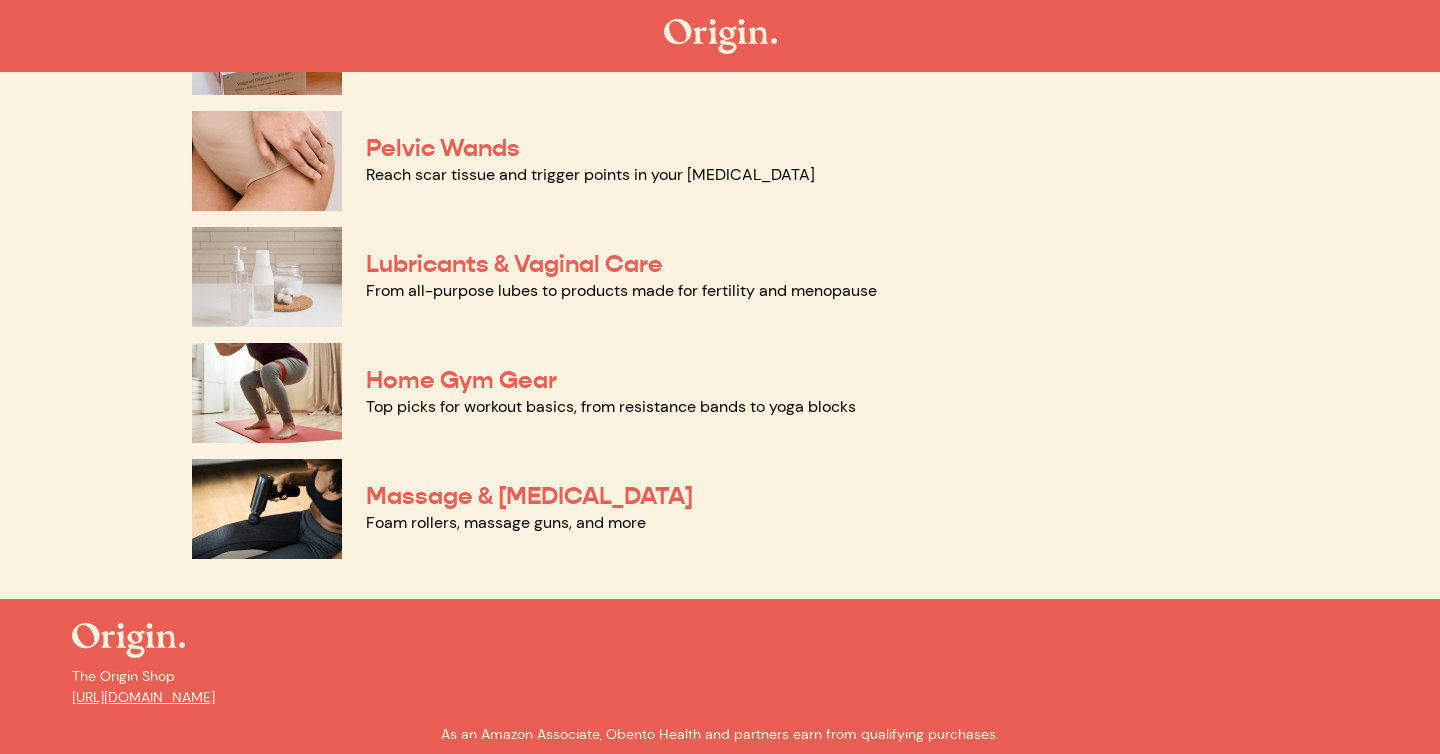 click on "Top picks for workout basics, from resistance bands to yoga blocks" at bounding box center (611, 406) 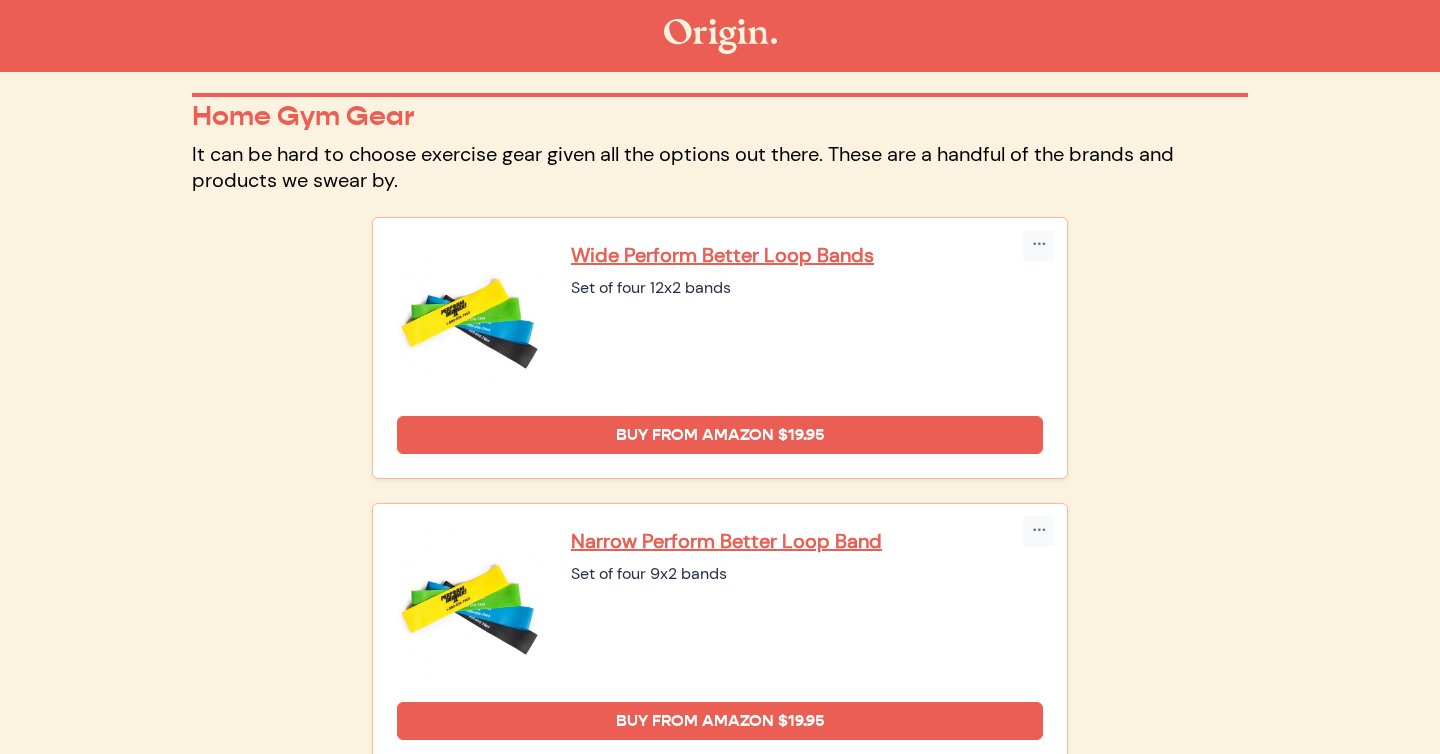 scroll, scrollTop: 106, scrollLeft: 0, axis: vertical 